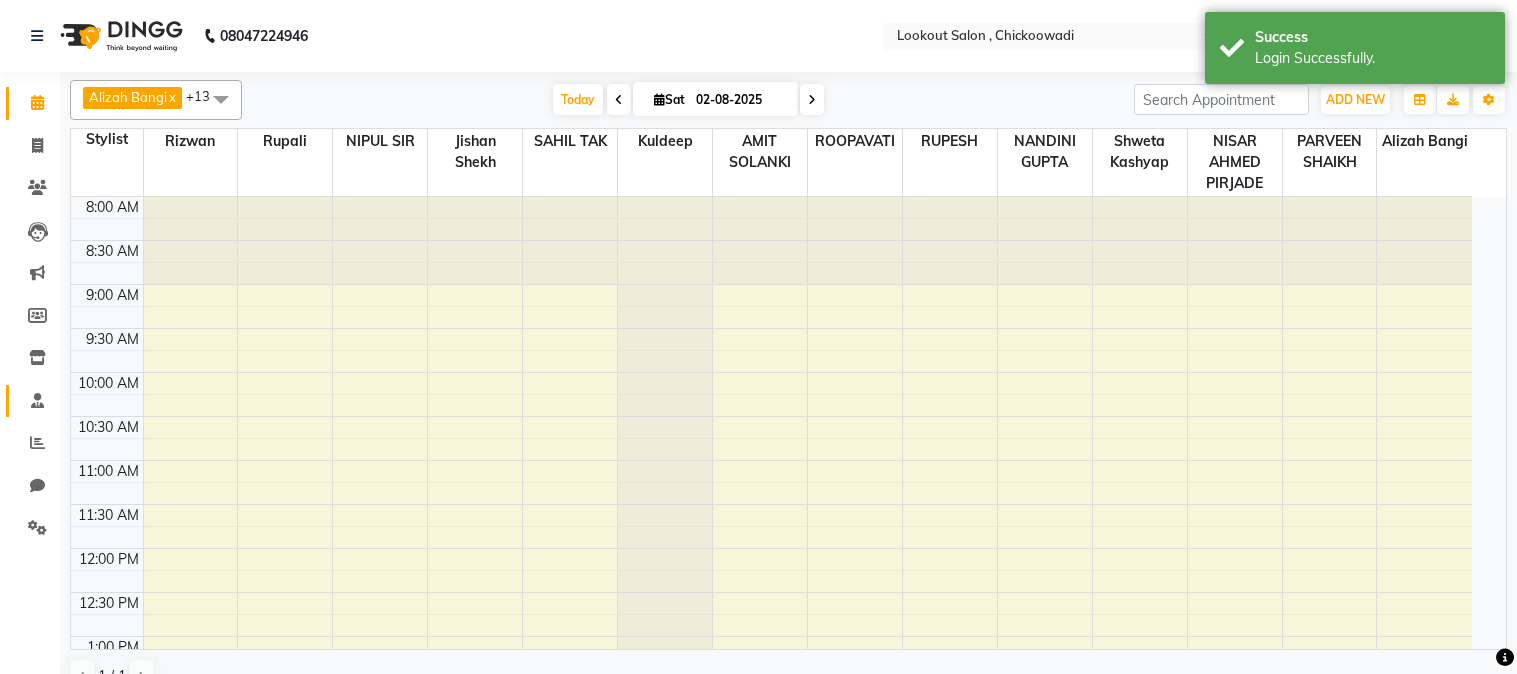 scroll, scrollTop: 0, scrollLeft: 0, axis: both 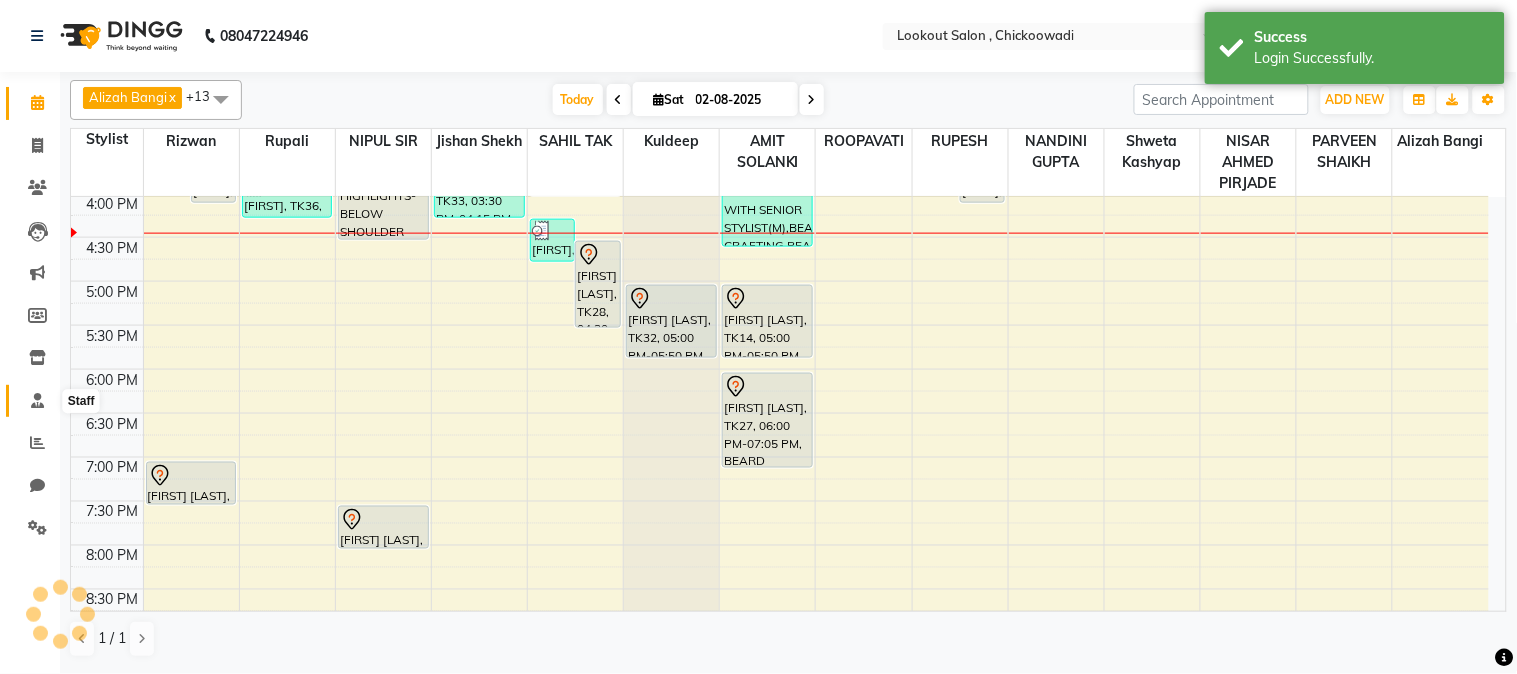 click 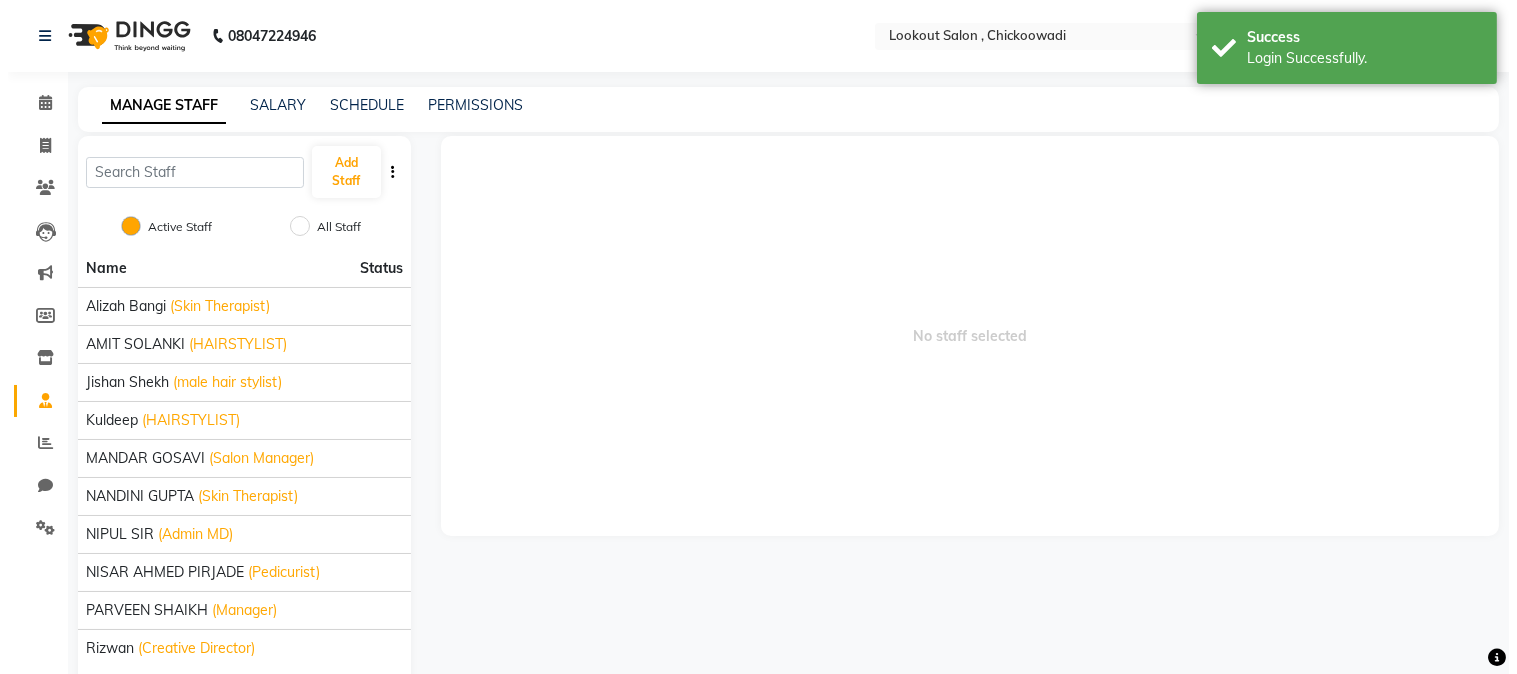 scroll, scrollTop: 0, scrollLeft: 0, axis: both 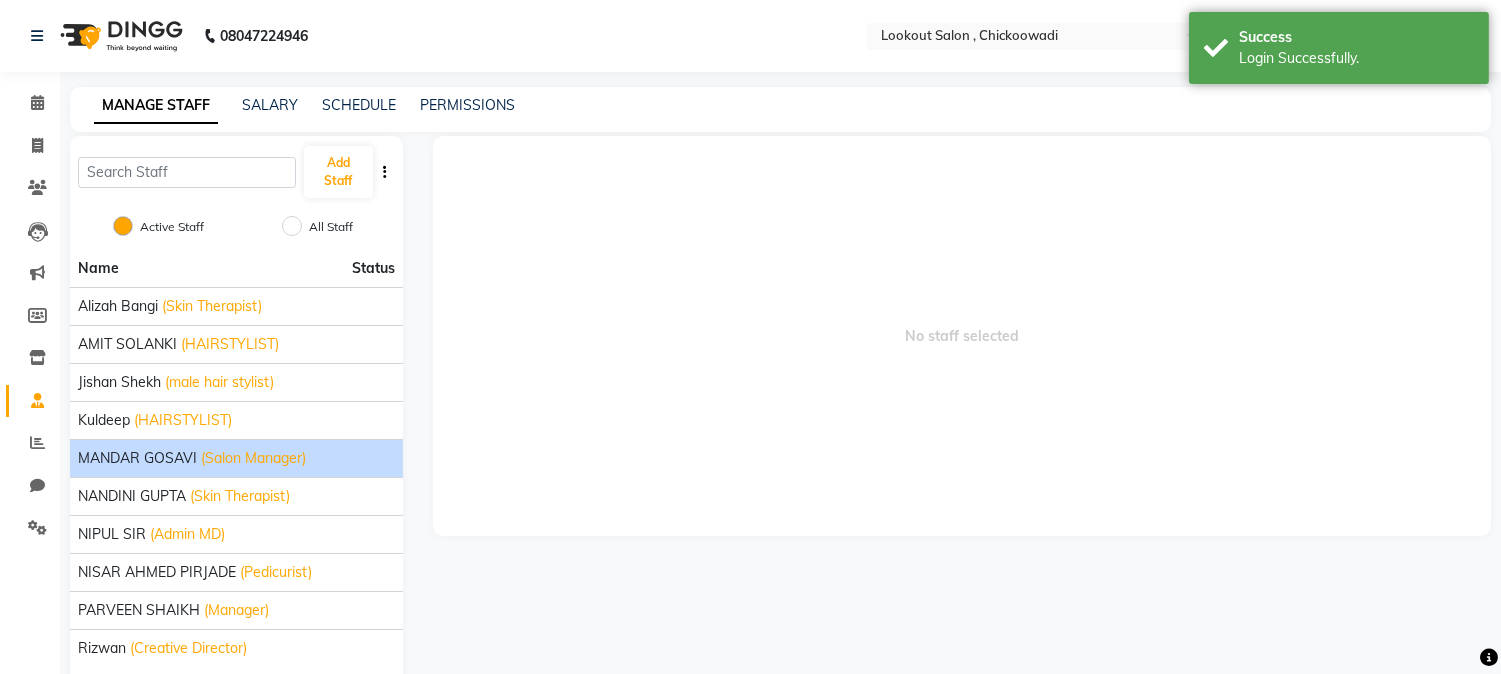 click on "MANDAR GOSAVI" 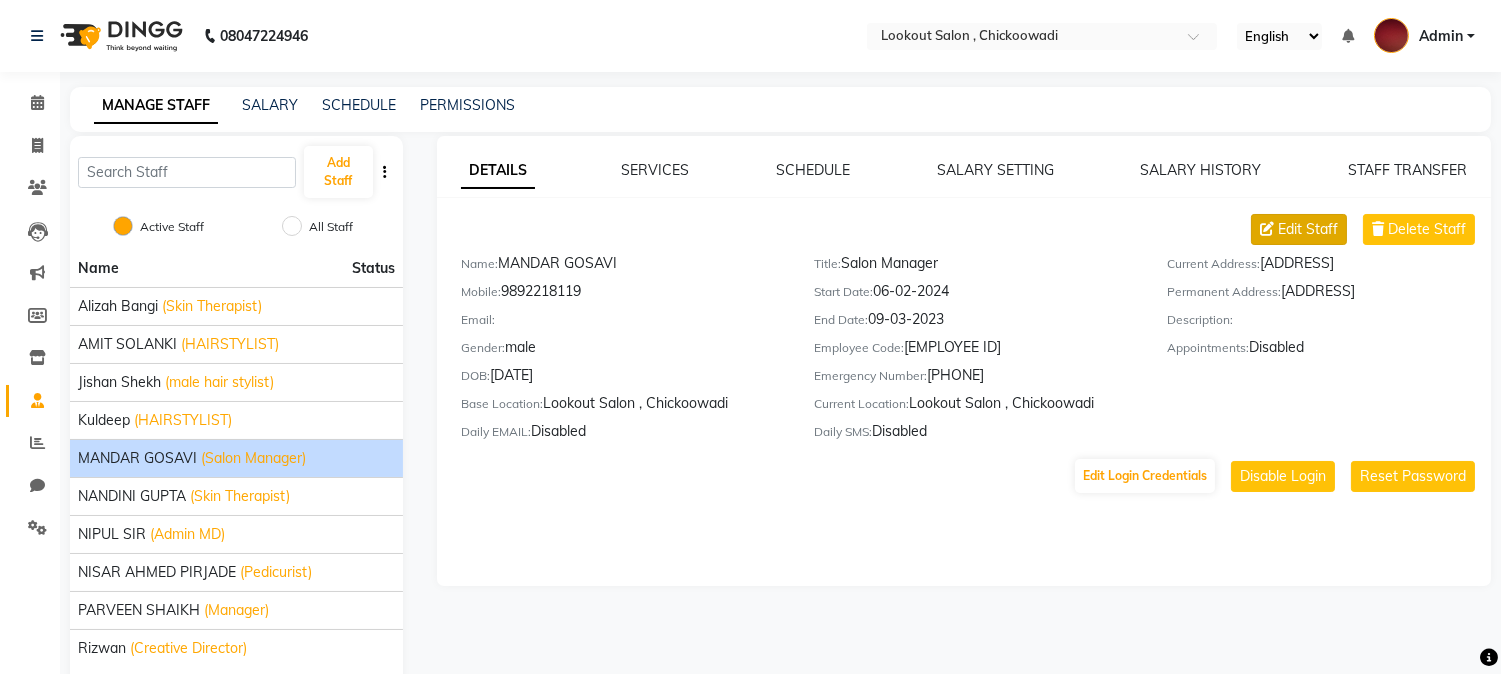 click on "Edit Staff" 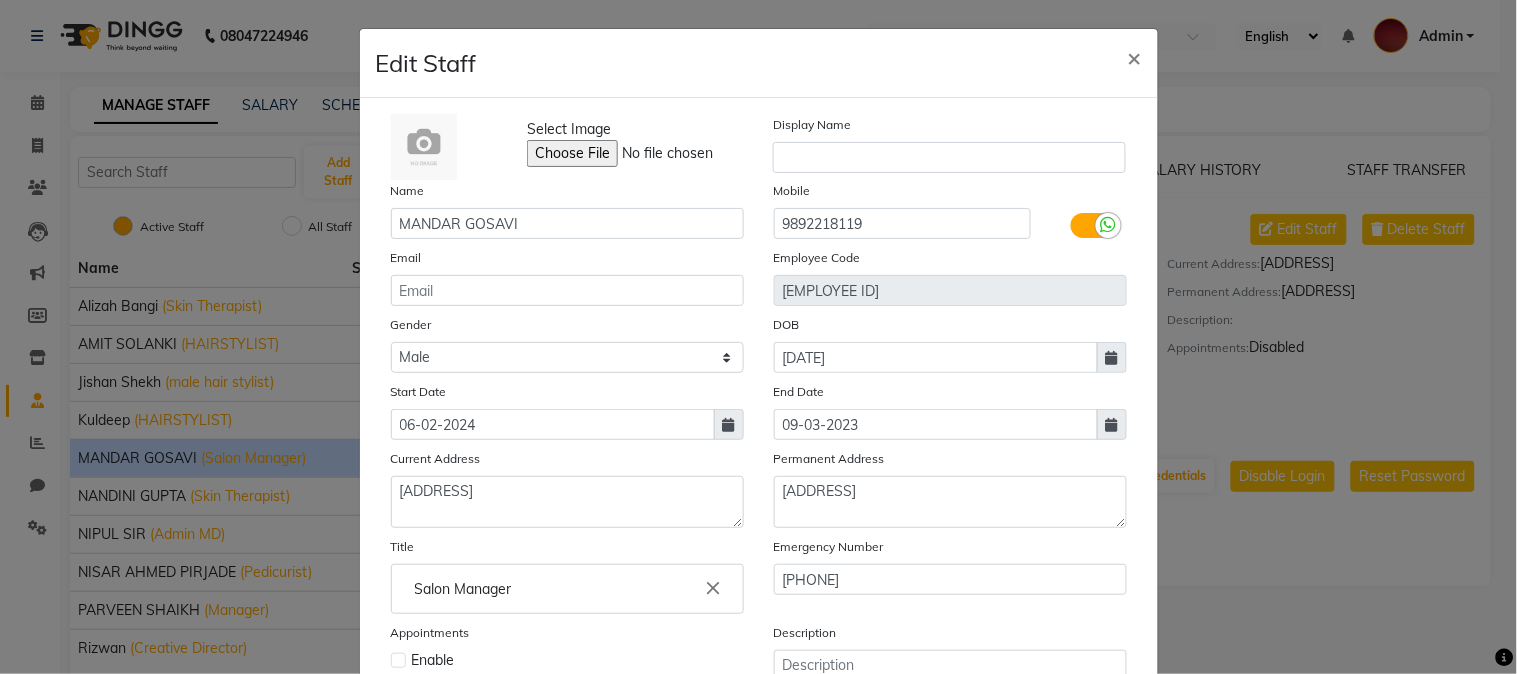 scroll, scrollTop: 111, scrollLeft: 0, axis: vertical 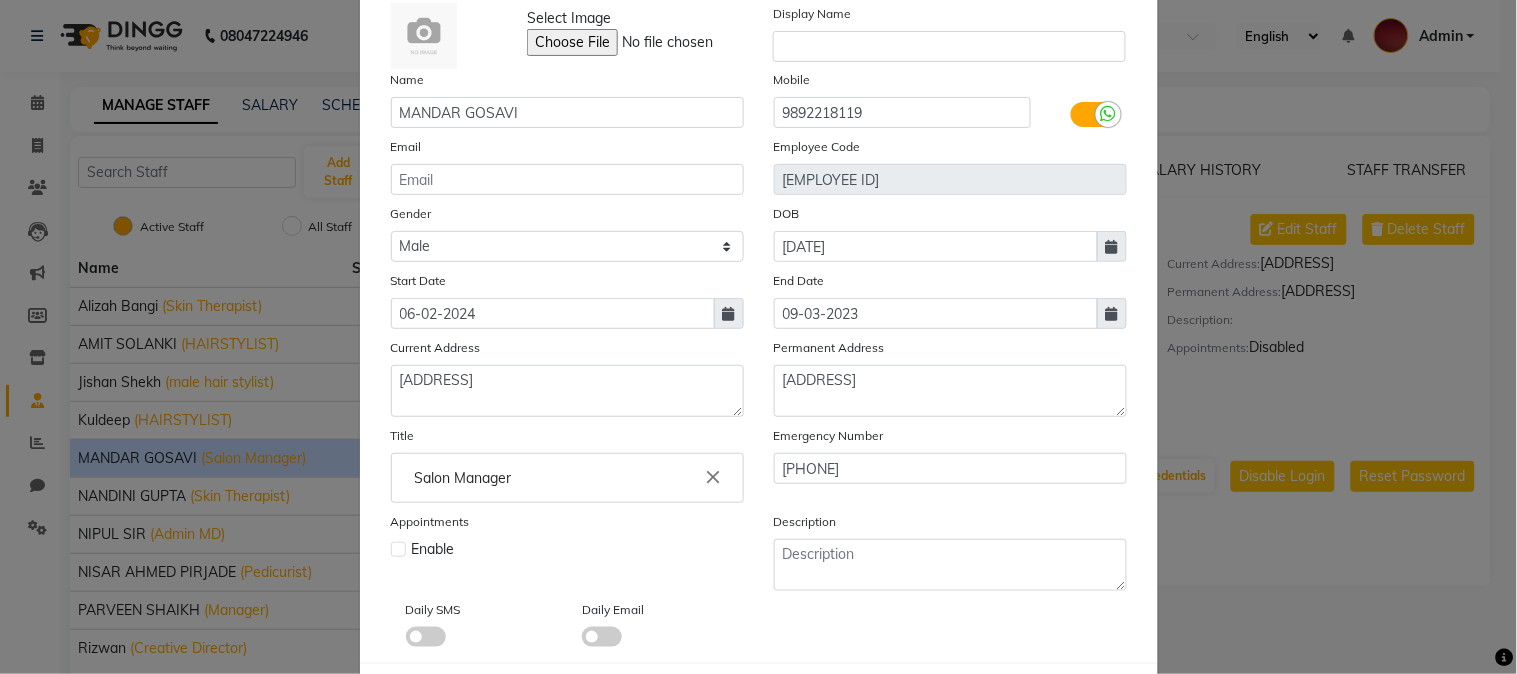 click on "Salon Manager" 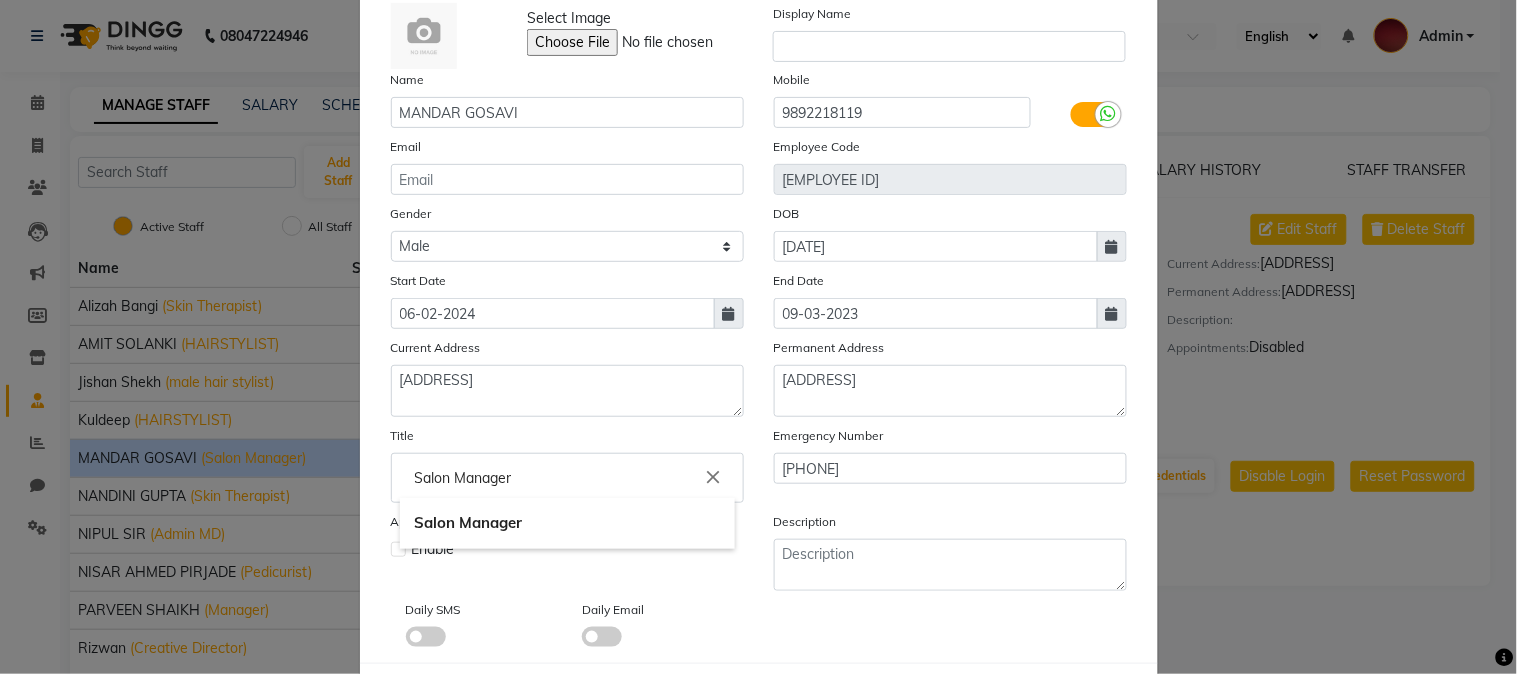 click on "Salon Manager" 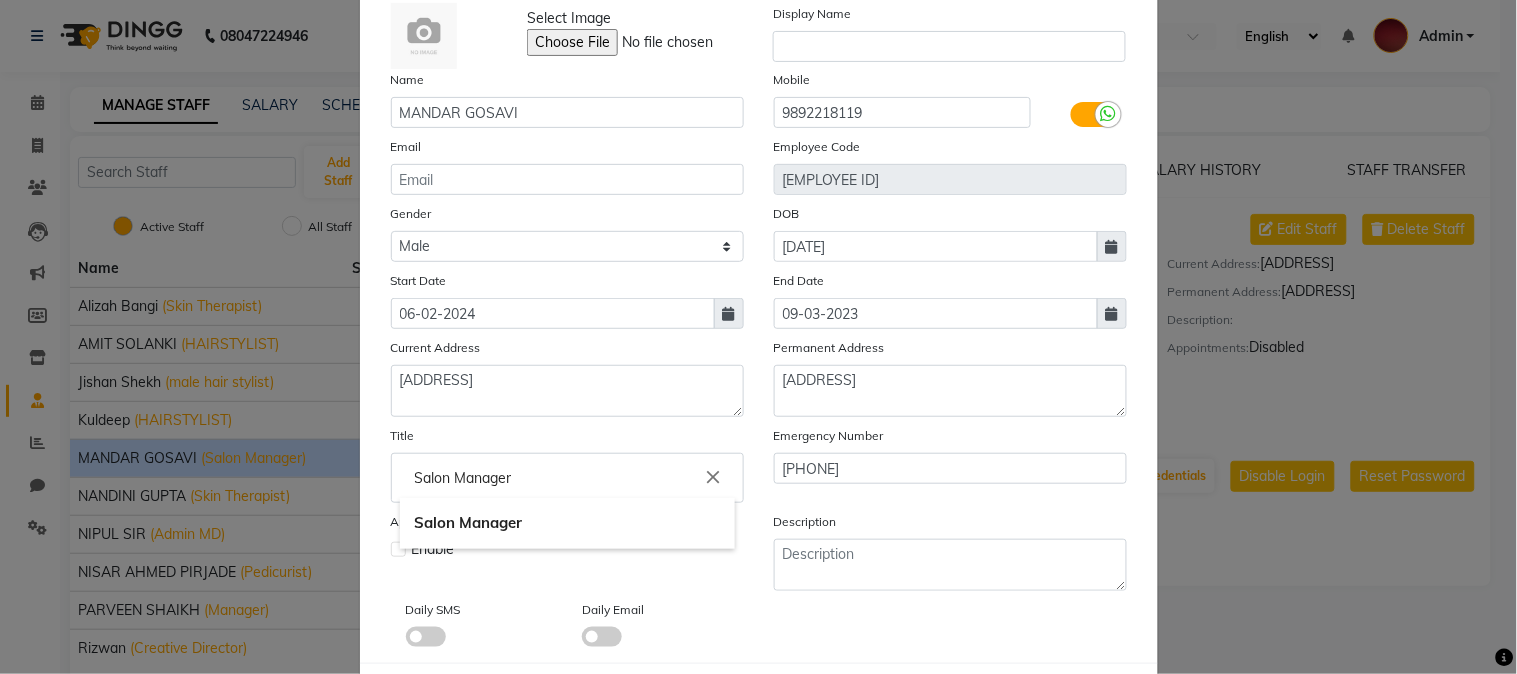click 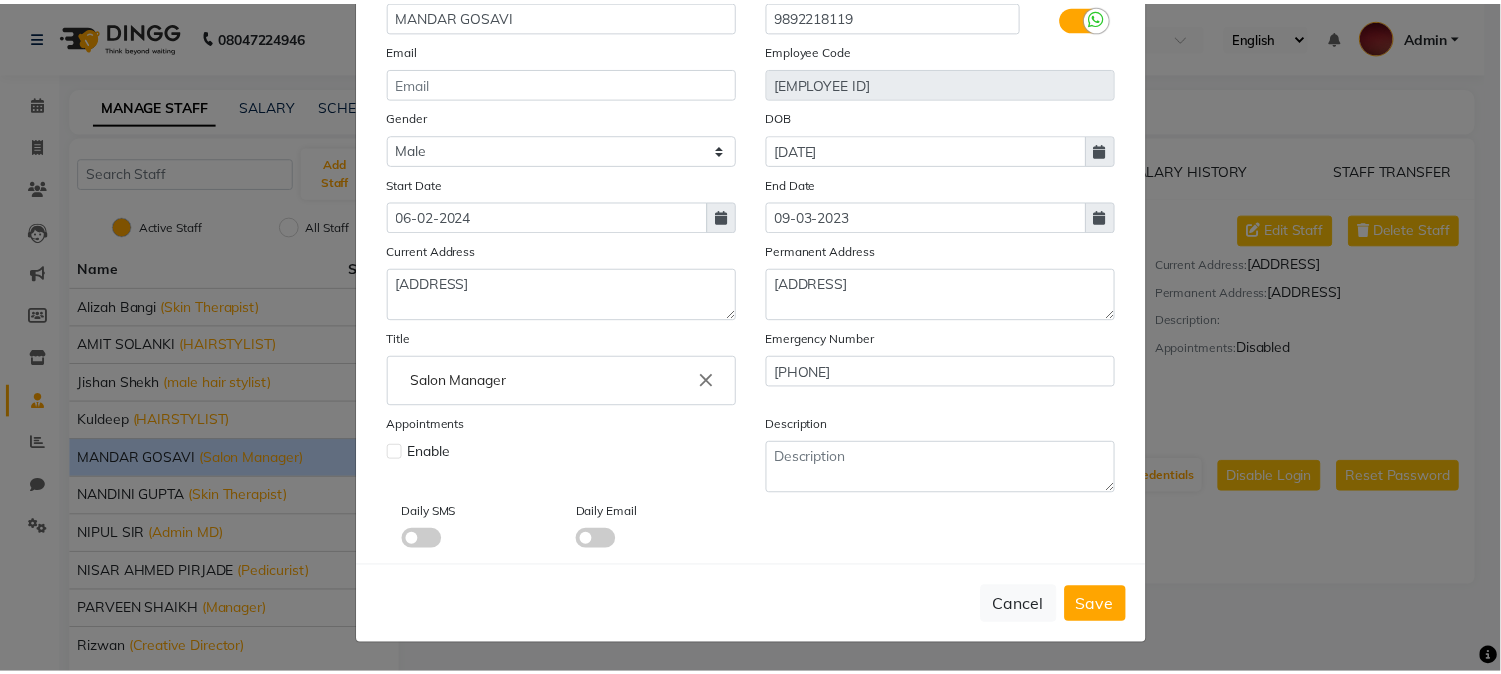 scroll, scrollTop: 210, scrollLeft: 0, axis: vertical 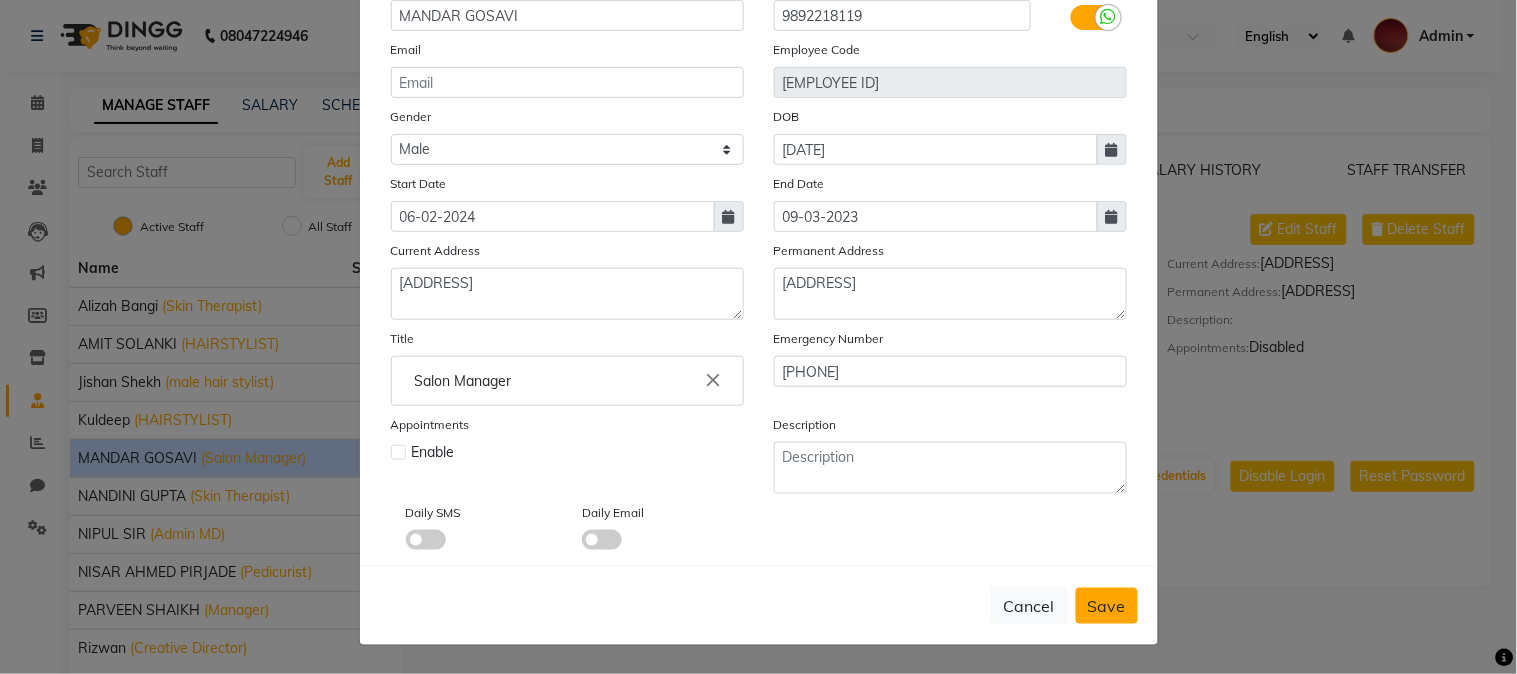 click on "Save" at bounding box center [1107, 606] 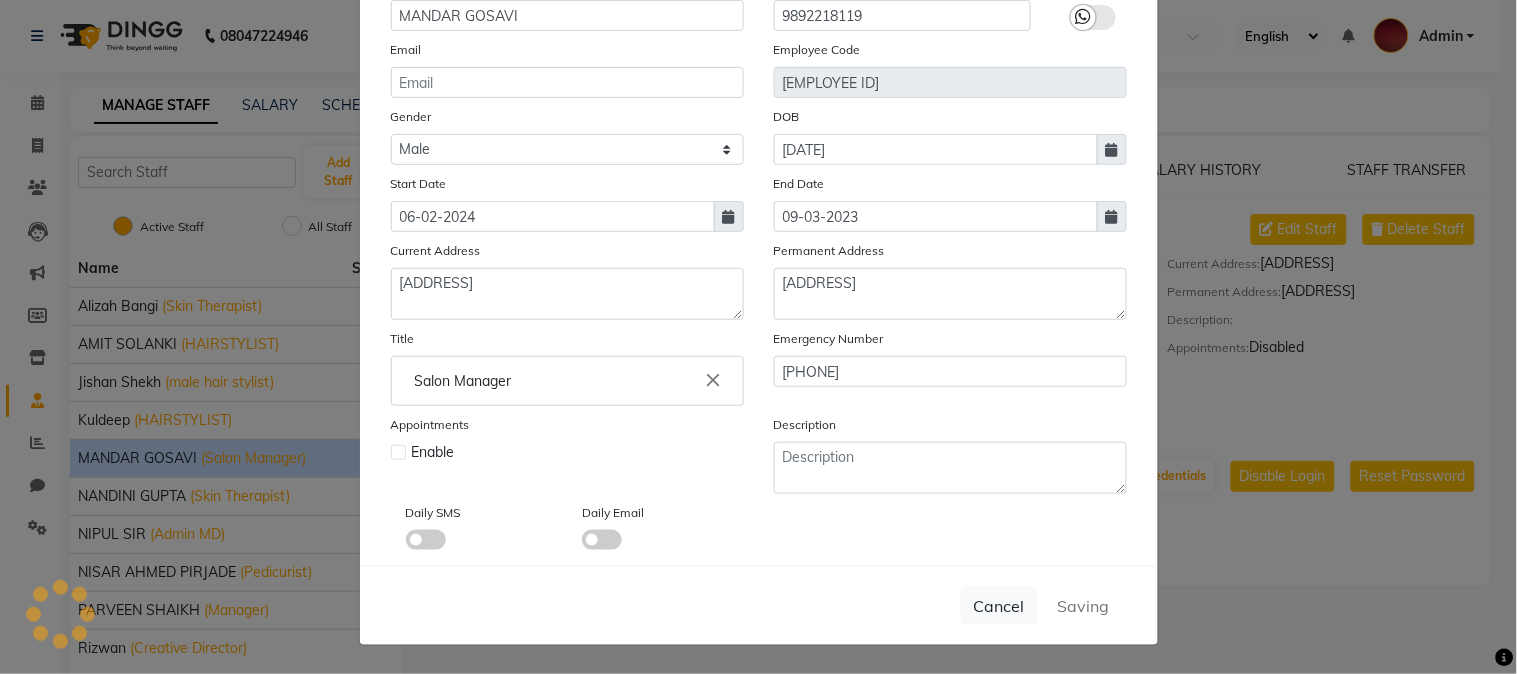 type 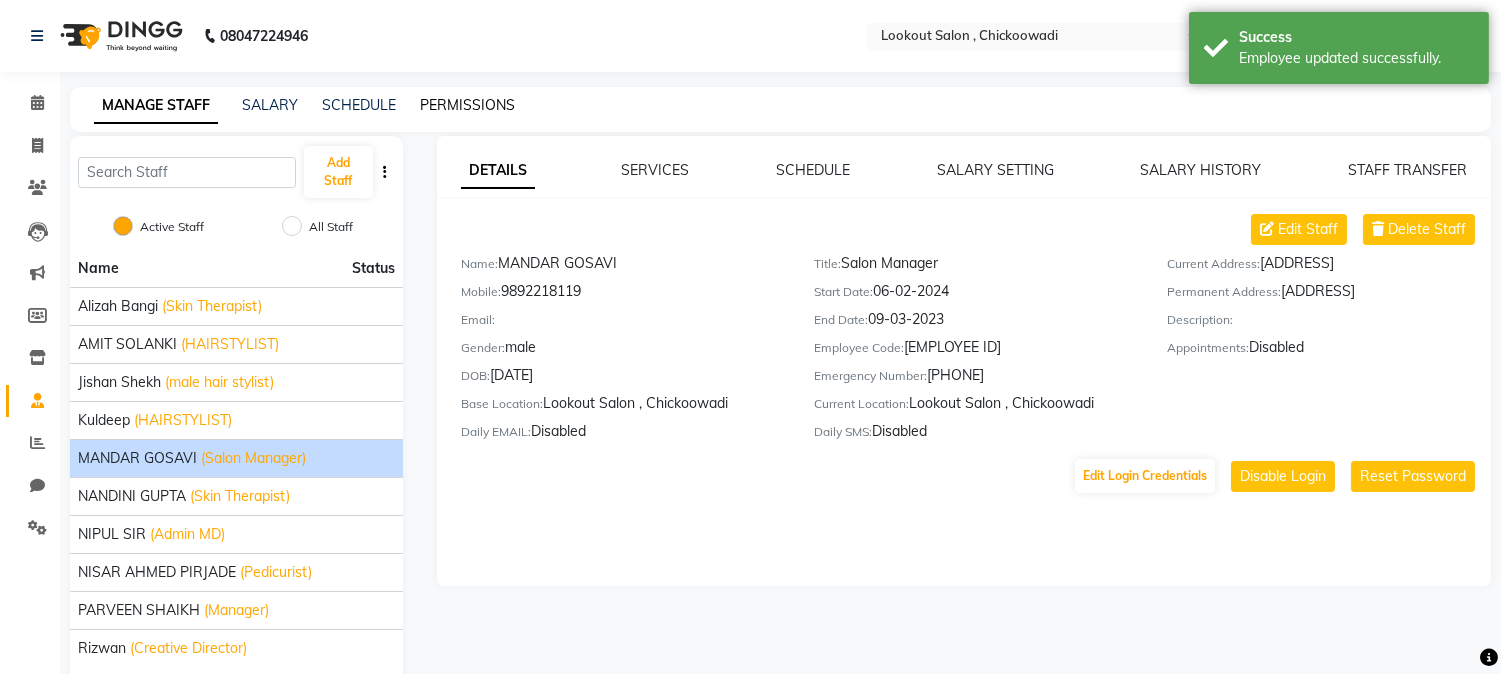 click on "PERMISSIONS" 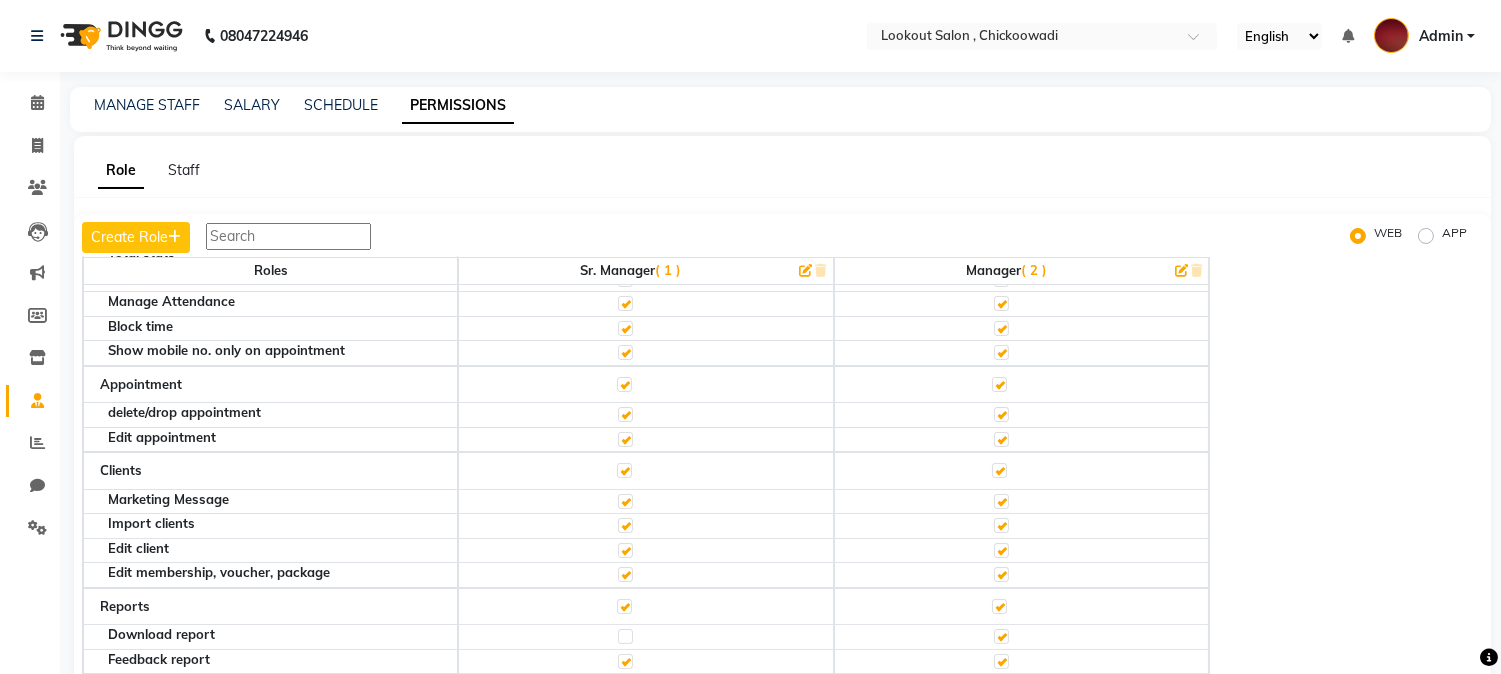 scroll, scrollTop: 222, scrollLeft: 0, axis: vertical 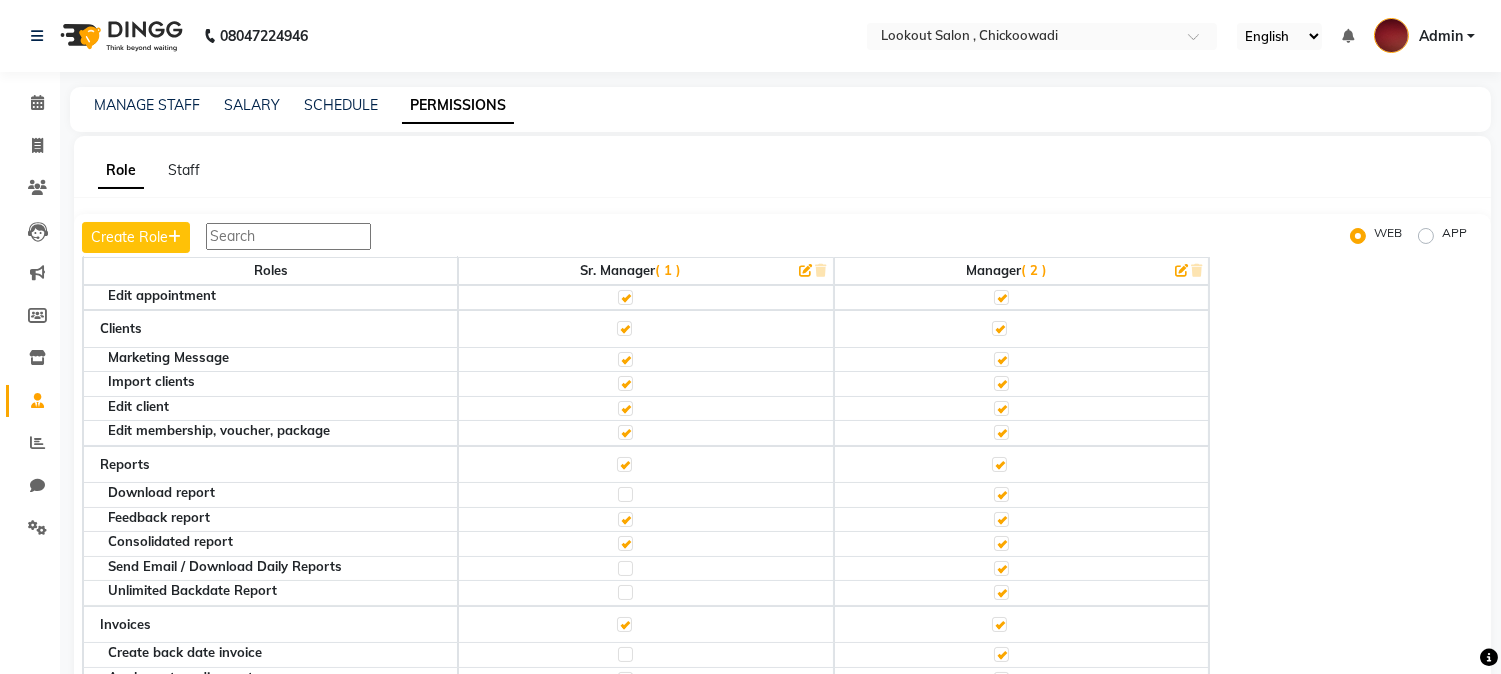 click 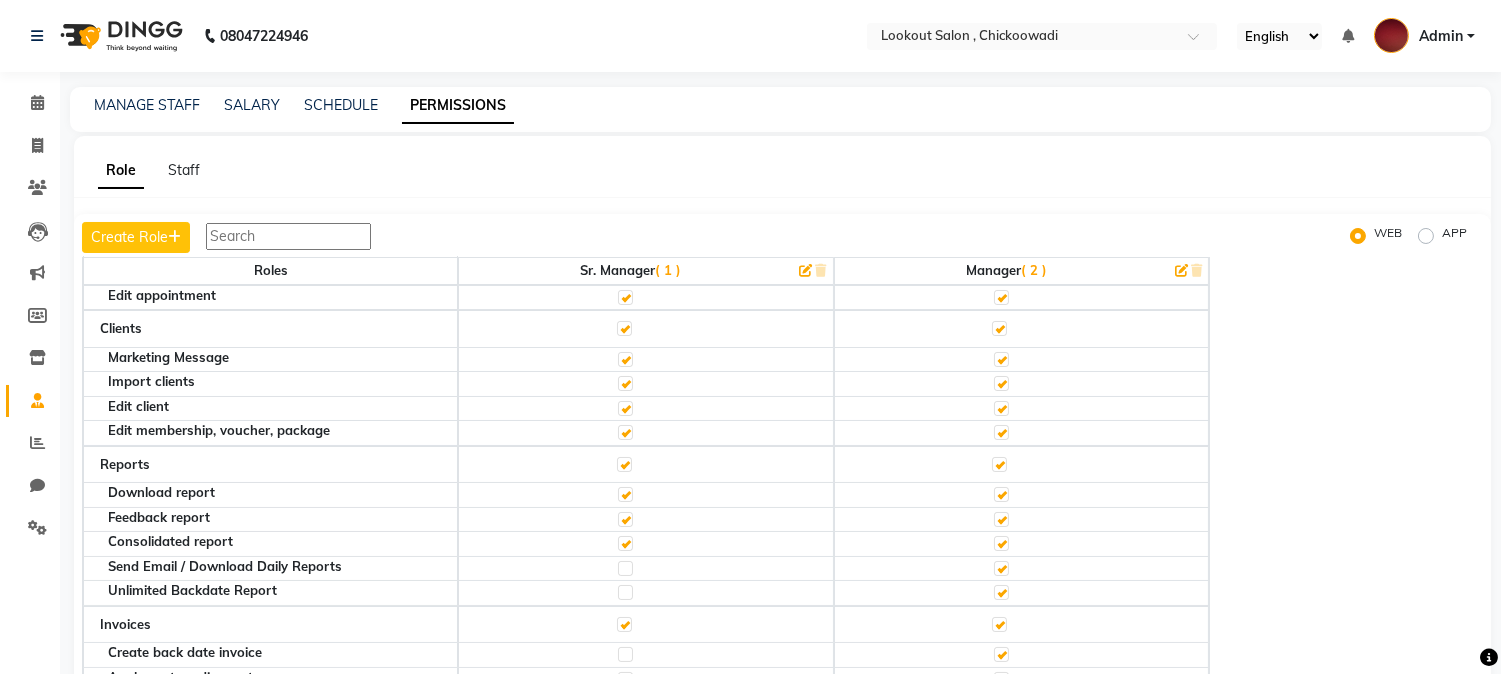 click 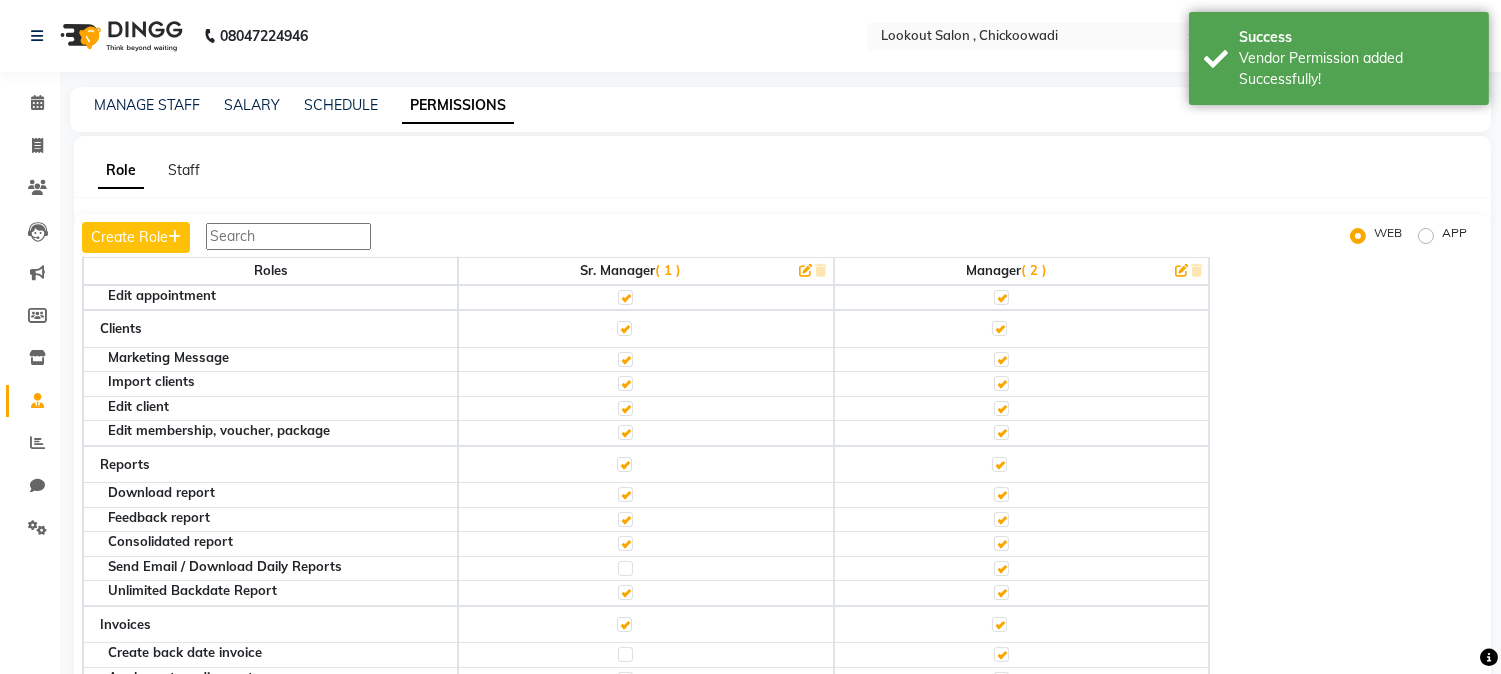 click 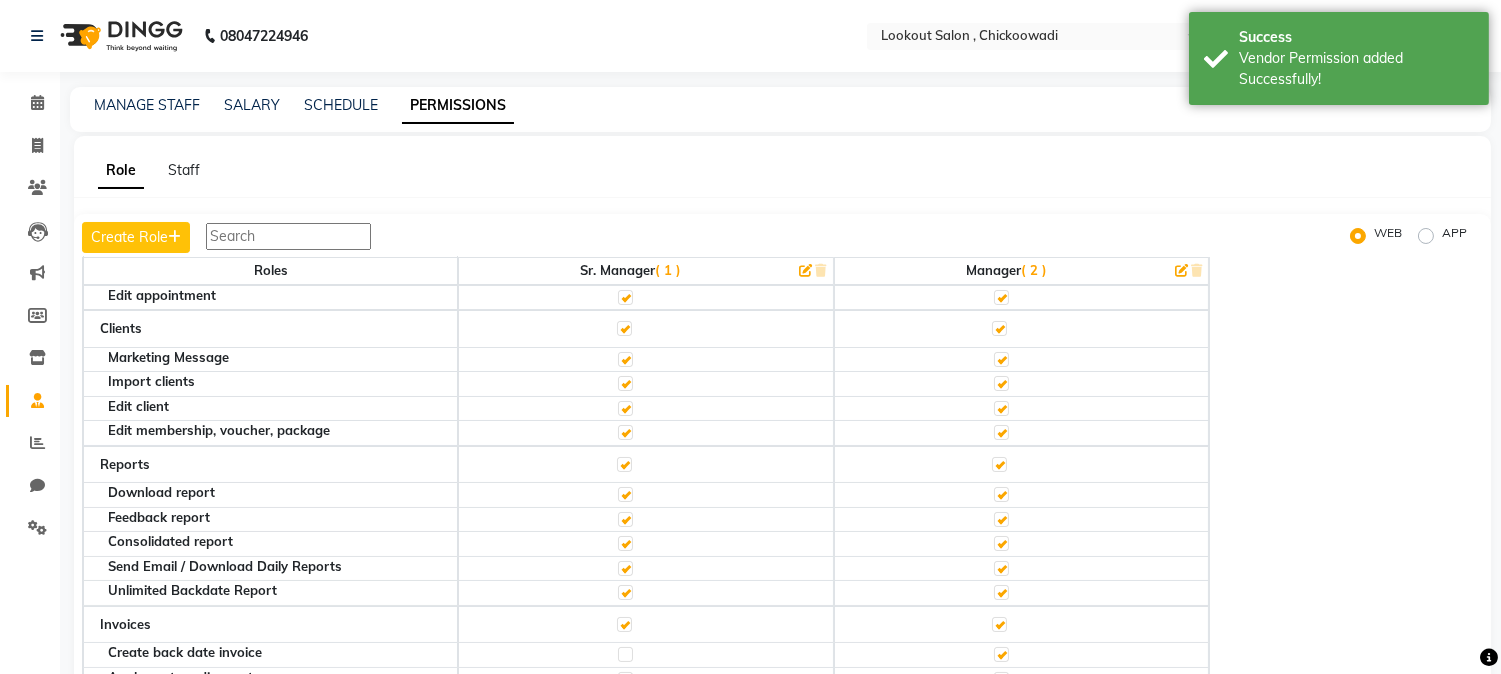 scroll, scrollTop: 333, scrollLeft: 0, axis: vertical 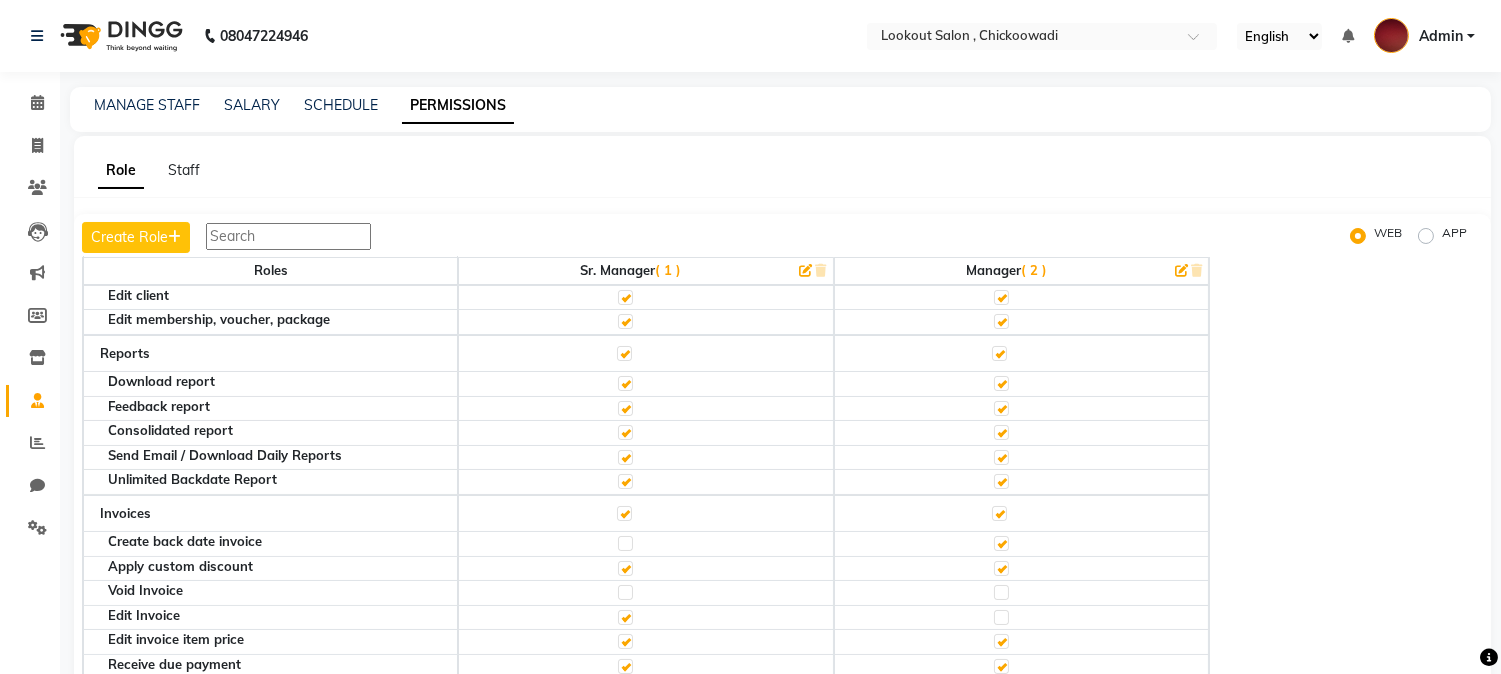 click 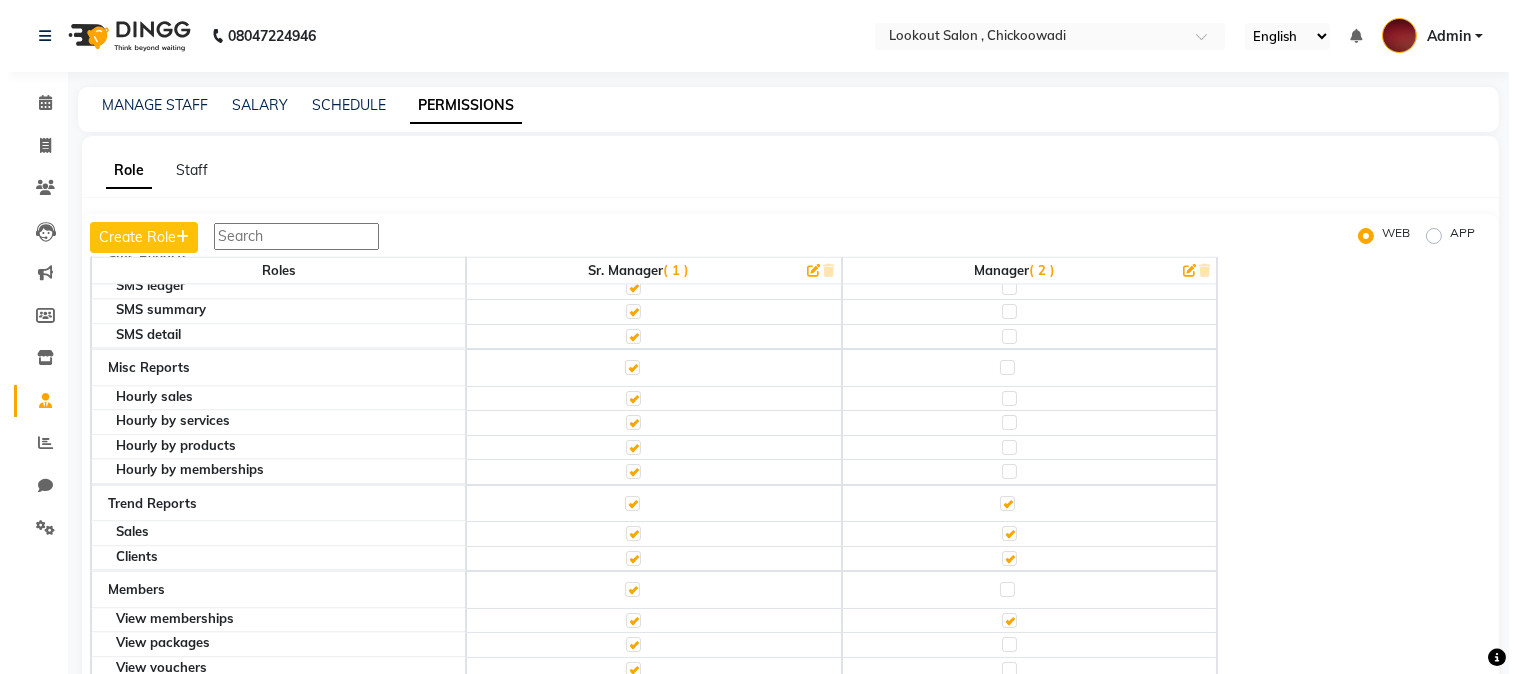 scroll, scrollTop: 6333, scrollLeft: 0, axis: vertical 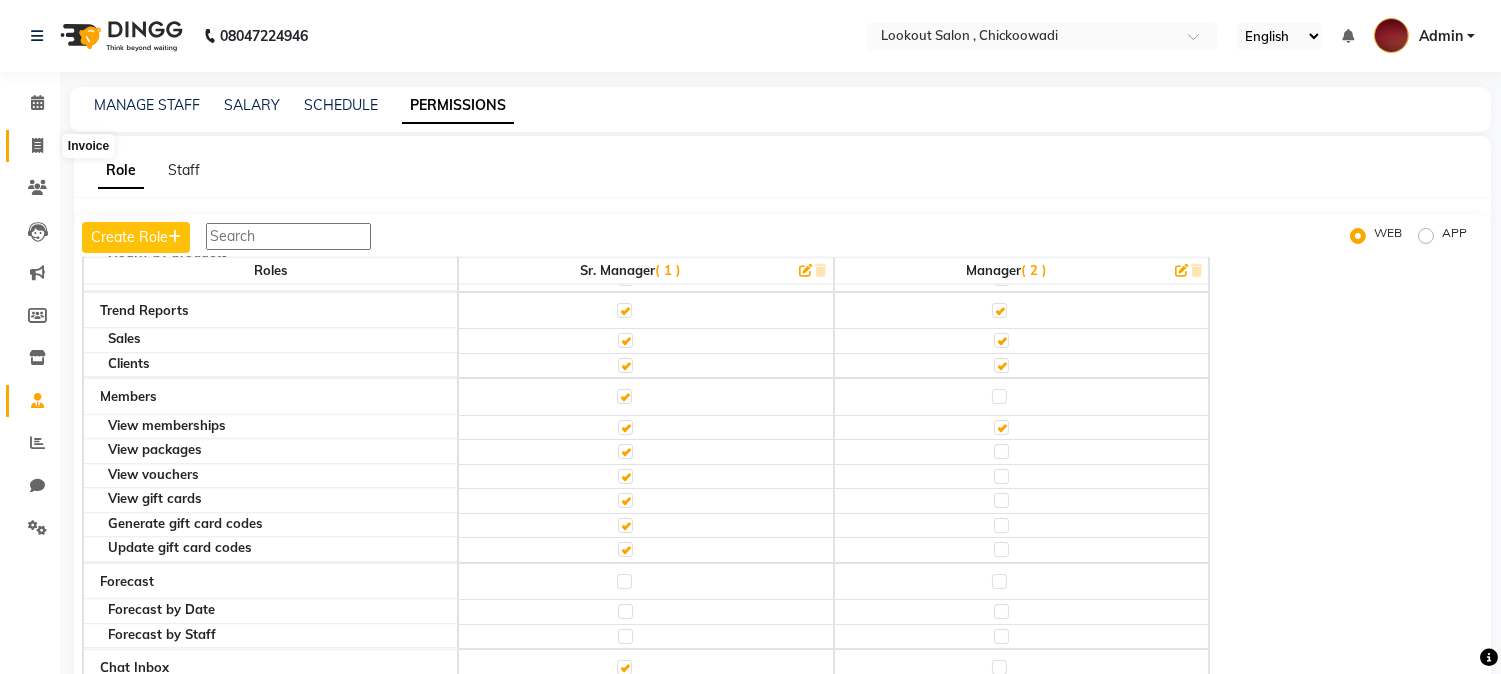 click 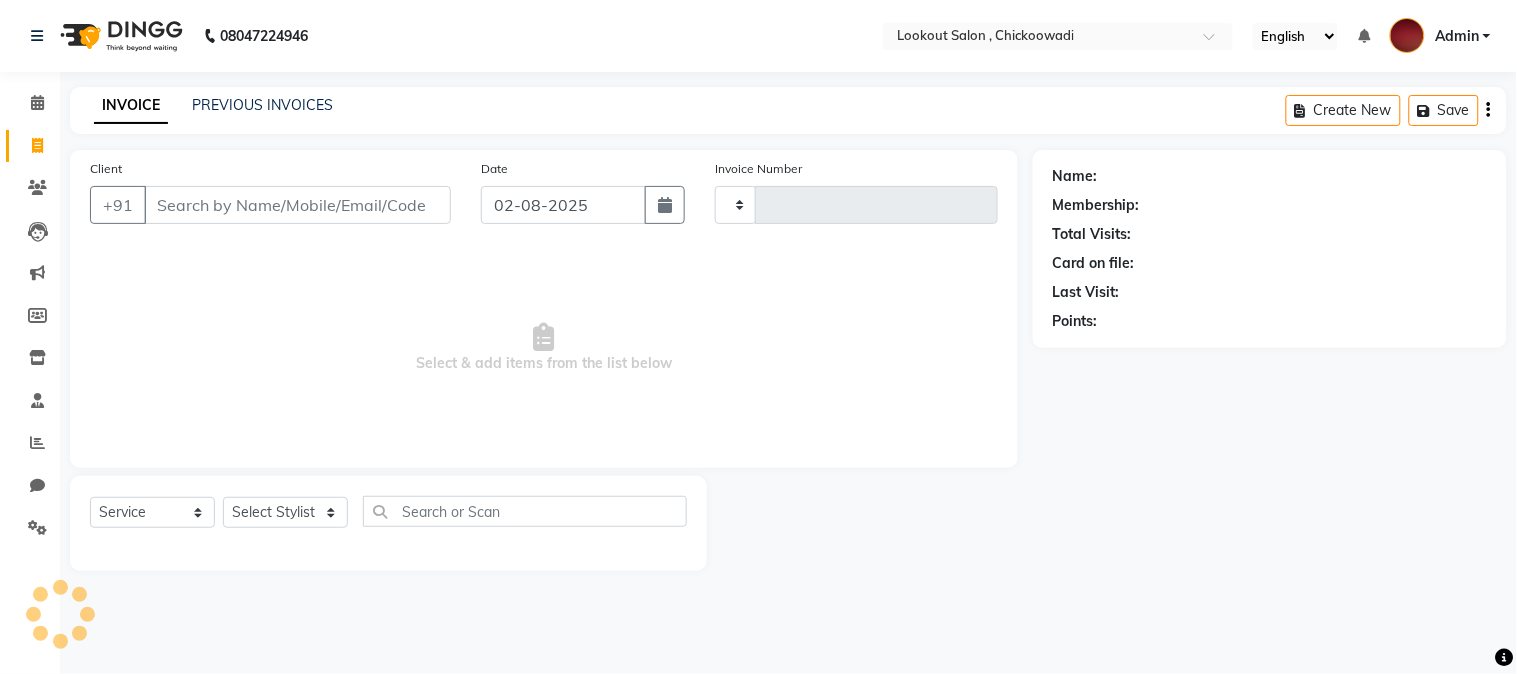 type on "4920" 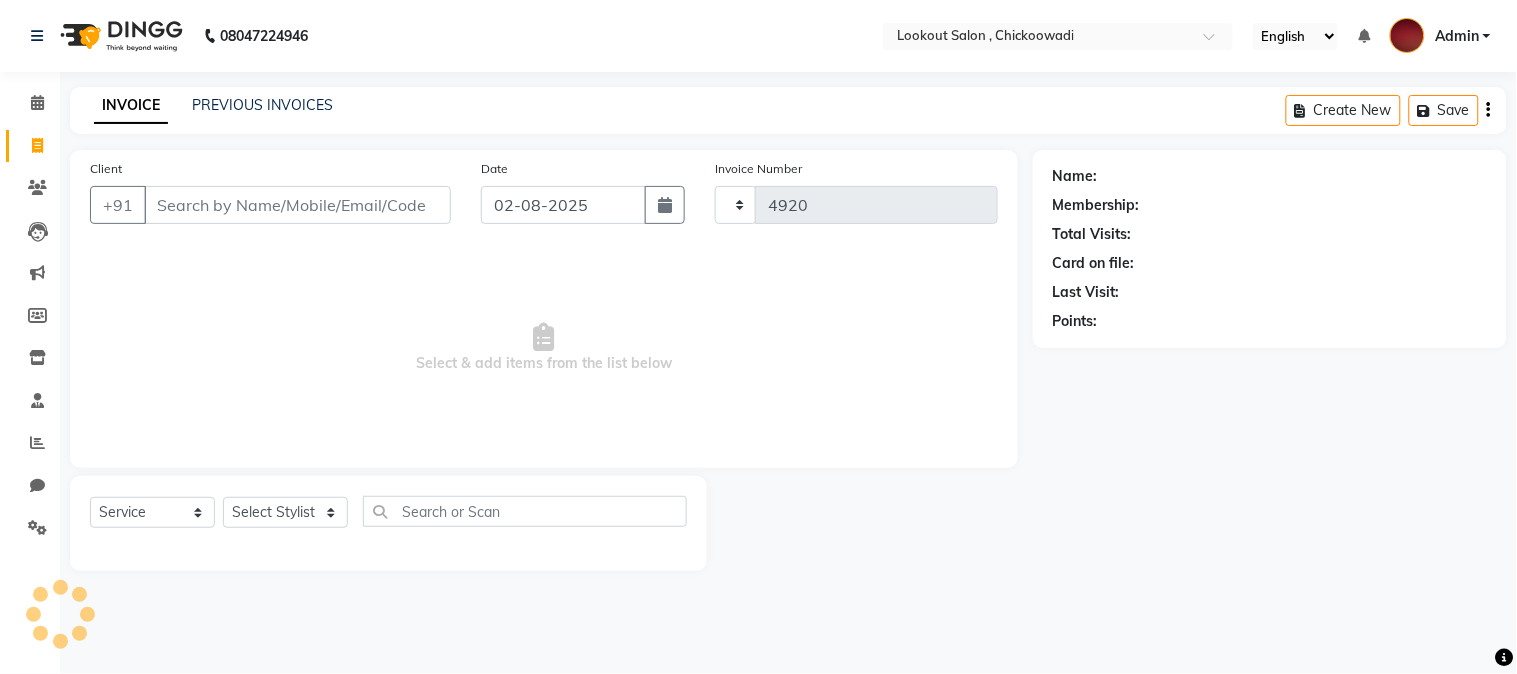select on "151" 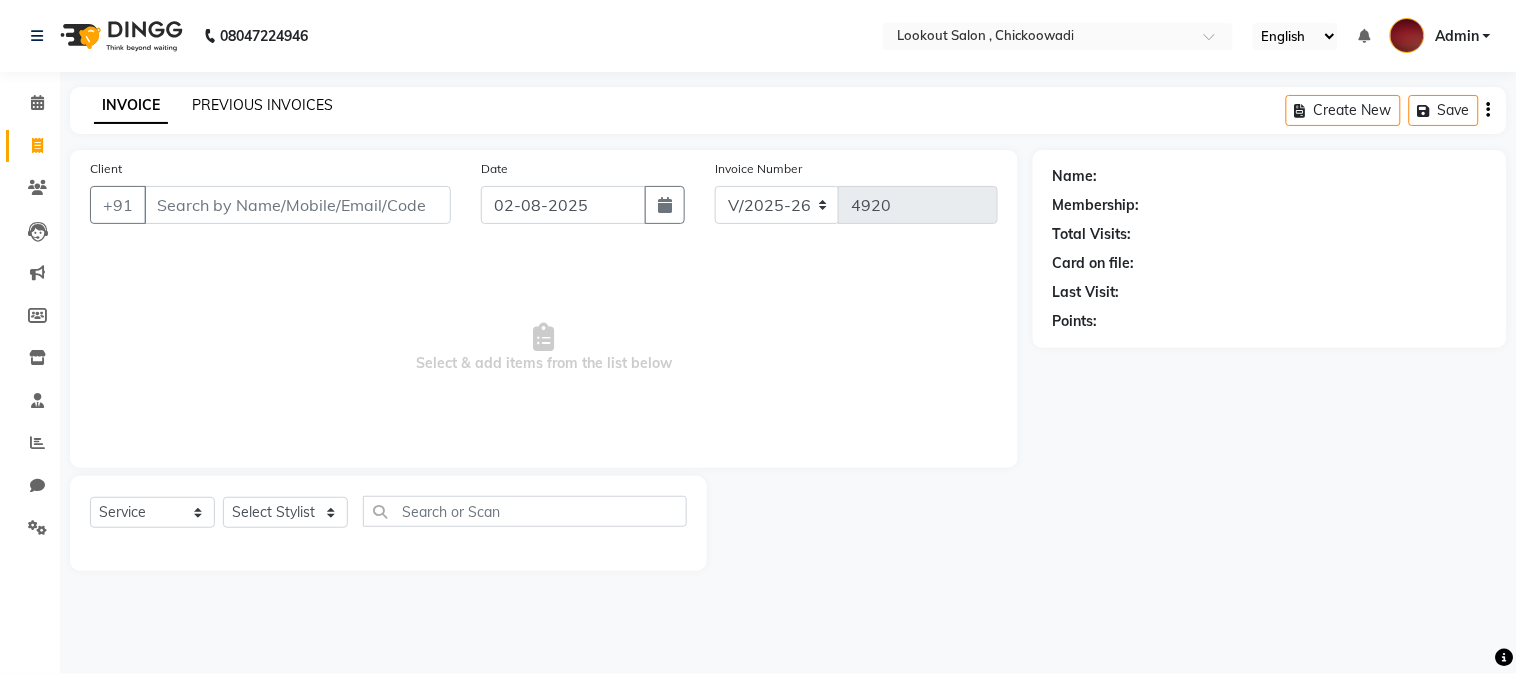 click on "PREVIOUS INVOICES" 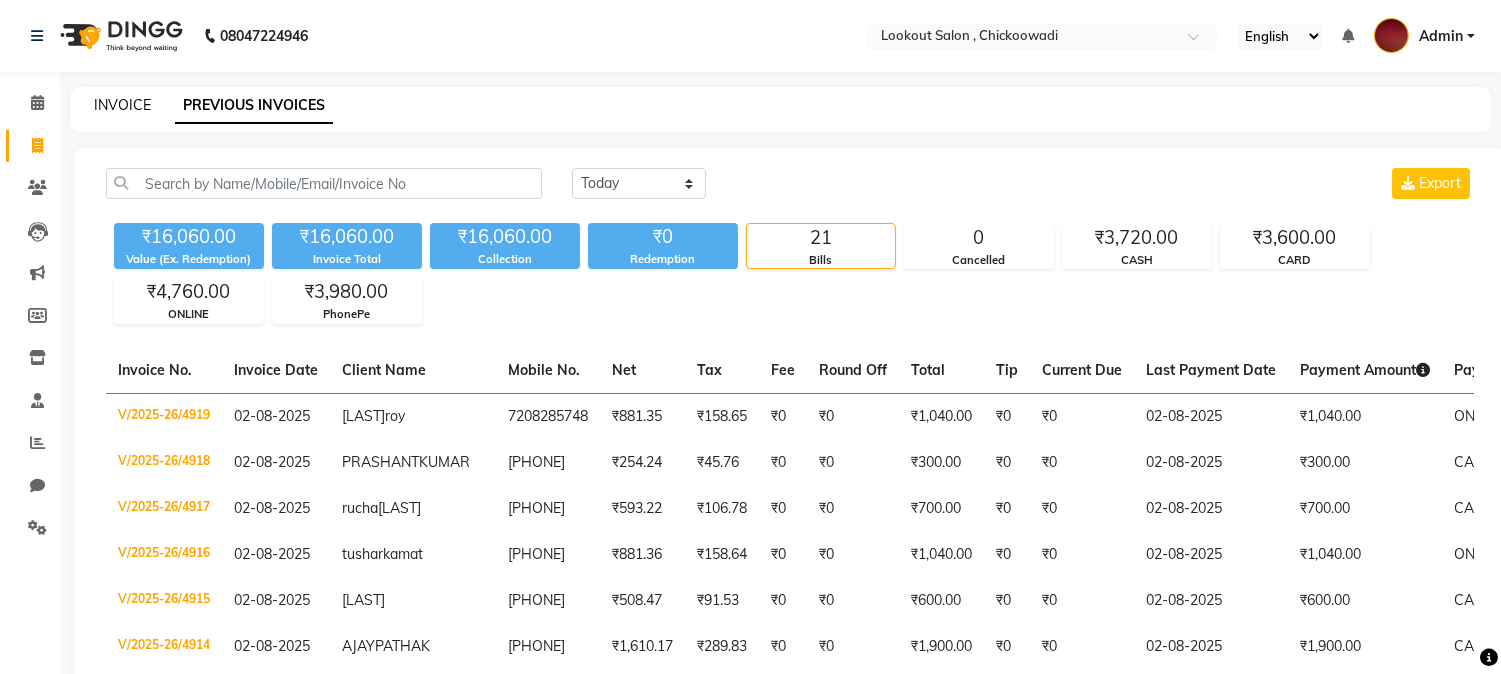 click on "INVOICE" 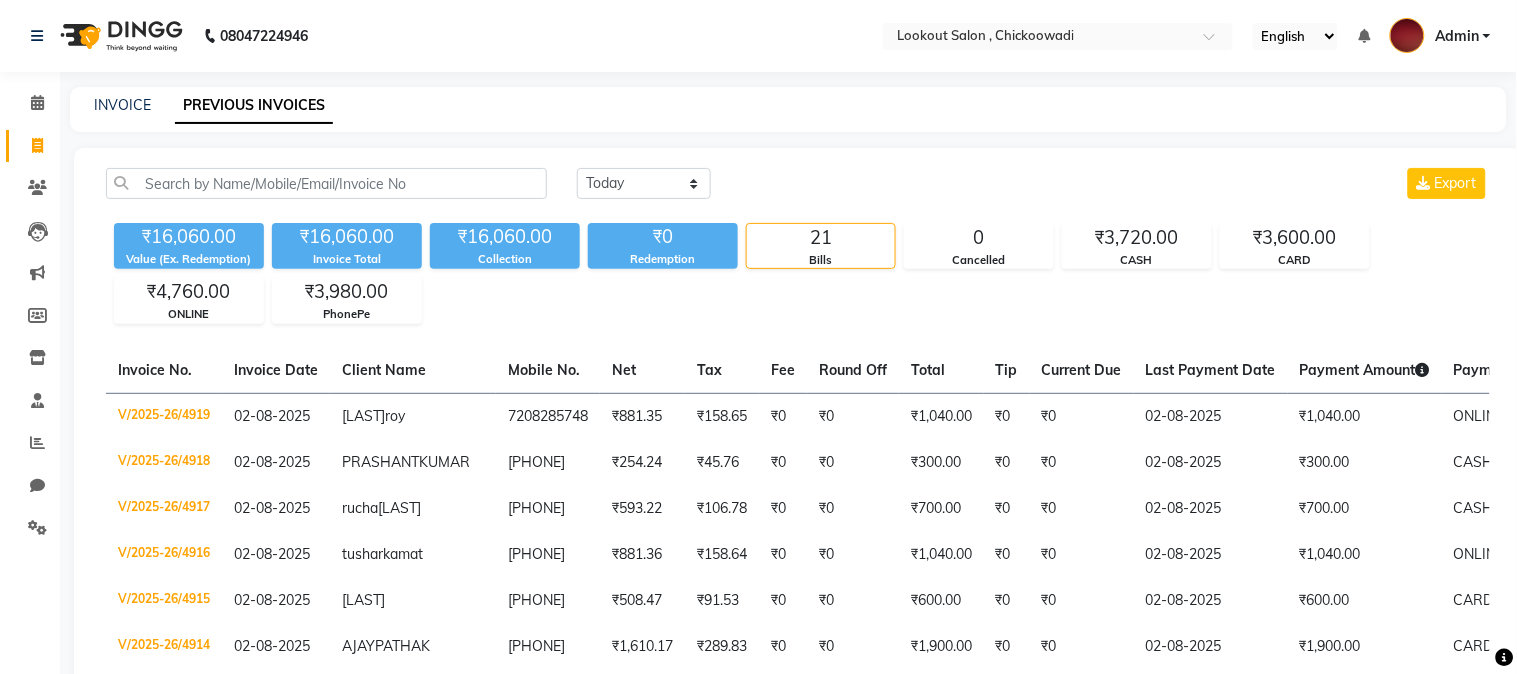 select on "151" 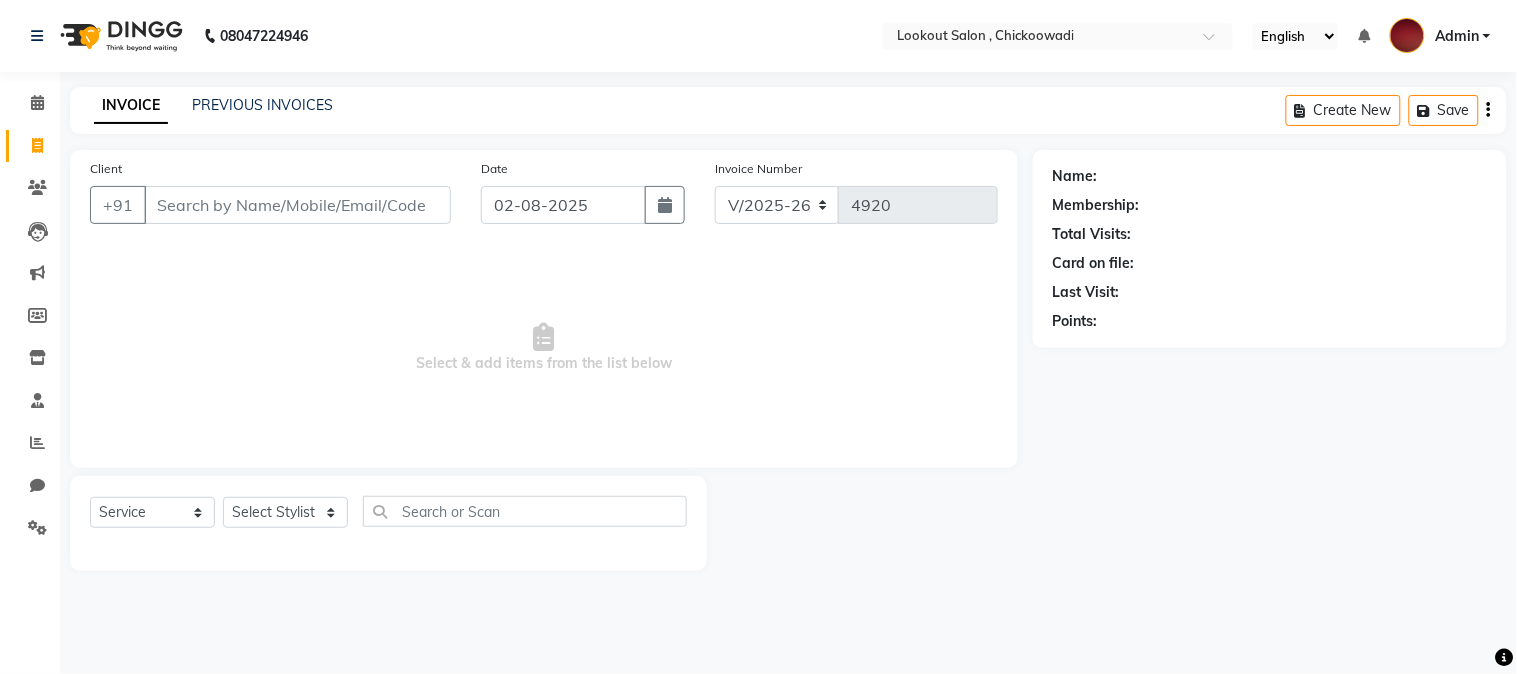 click on "Admin" at bounding box center (1457, 36) 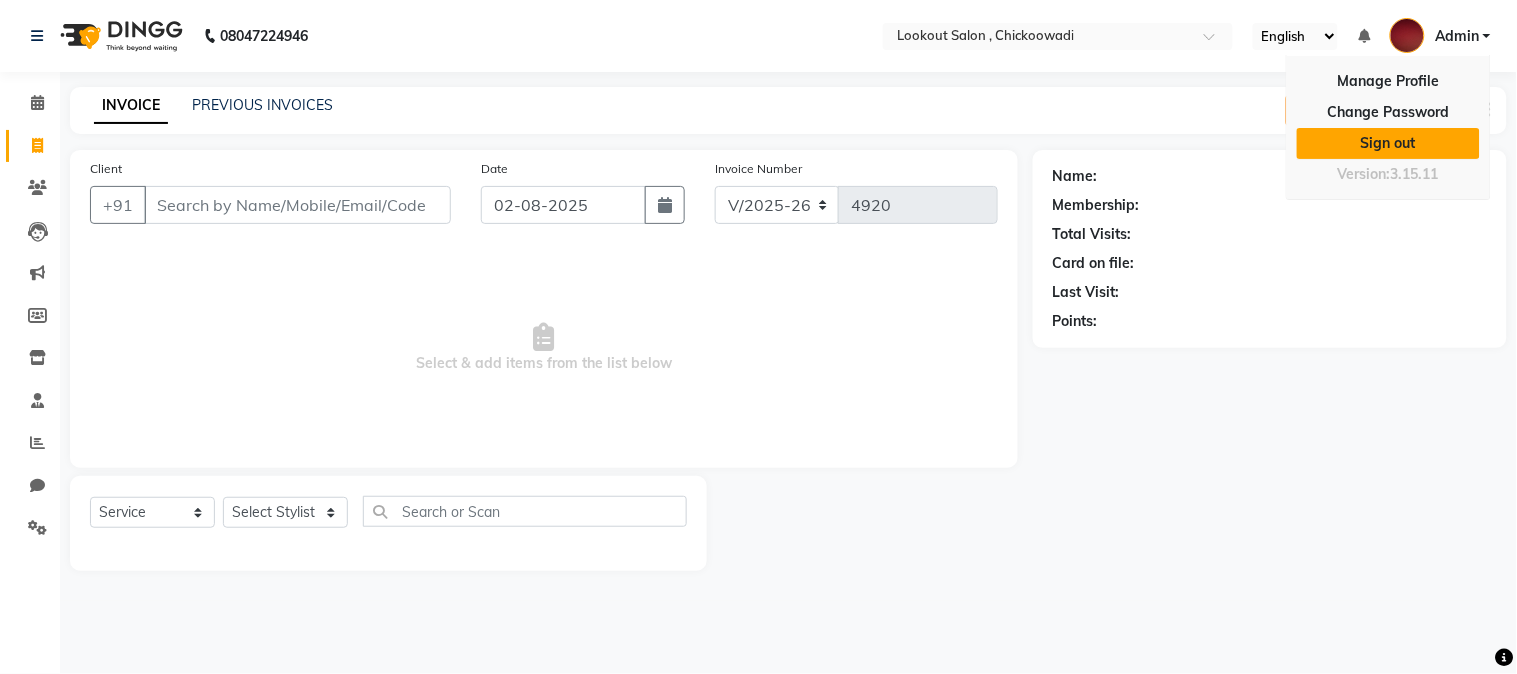 click on "Sign out" at bounding box center [1388, 143] 